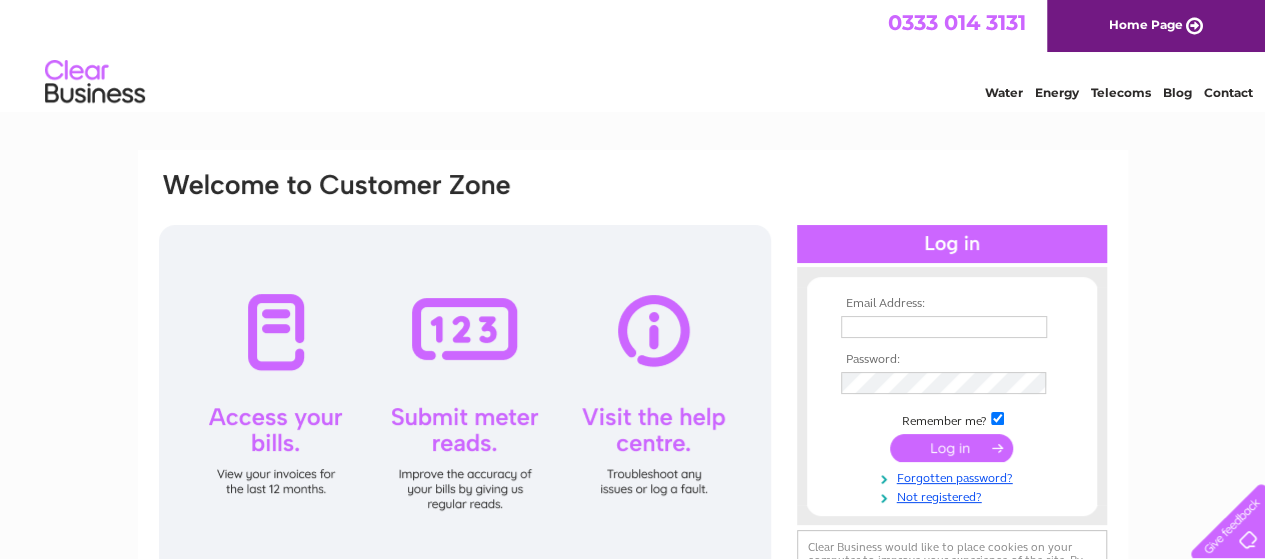 scroll, scrollTop: 0, scrollLeft: 0, axis: both 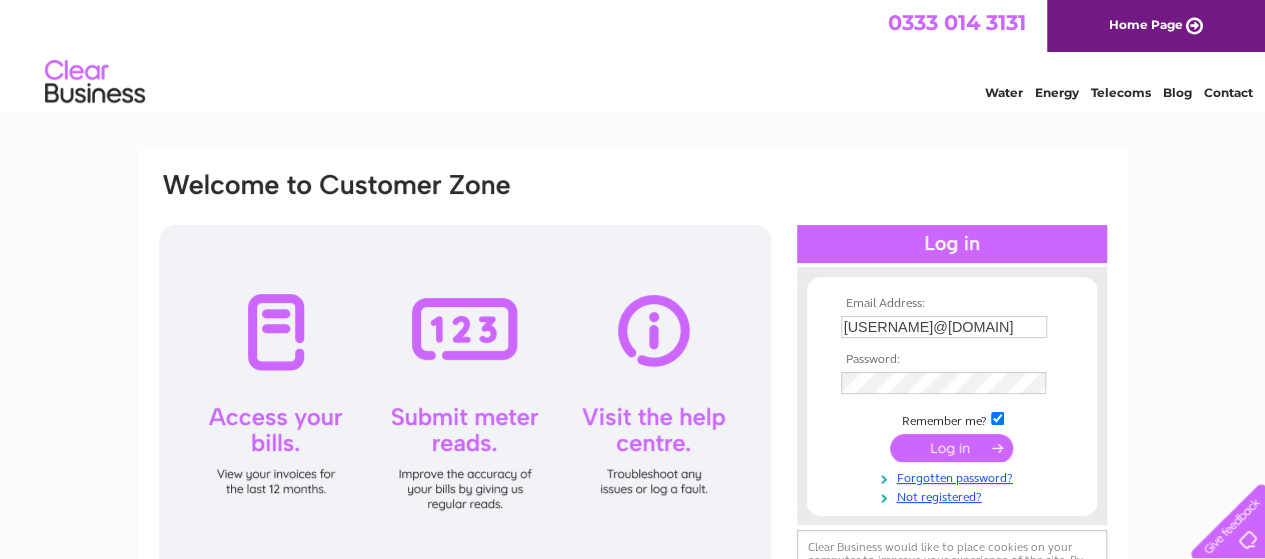 click at bounding box center (951, 448) 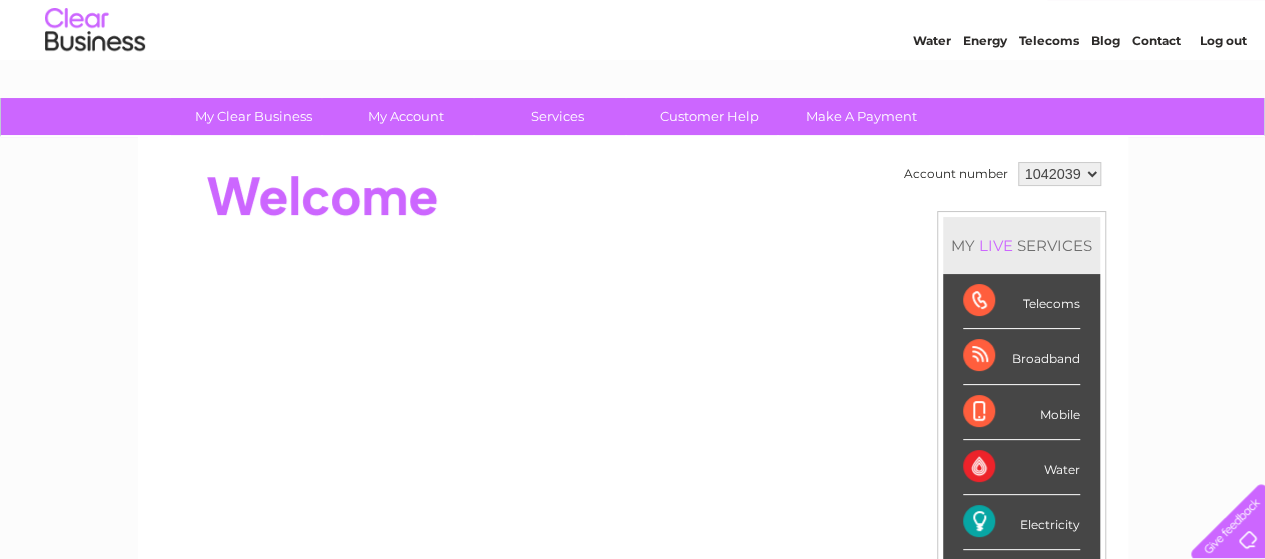 scroll, scrollTop: 0, scrollLeft: 0, axis: both 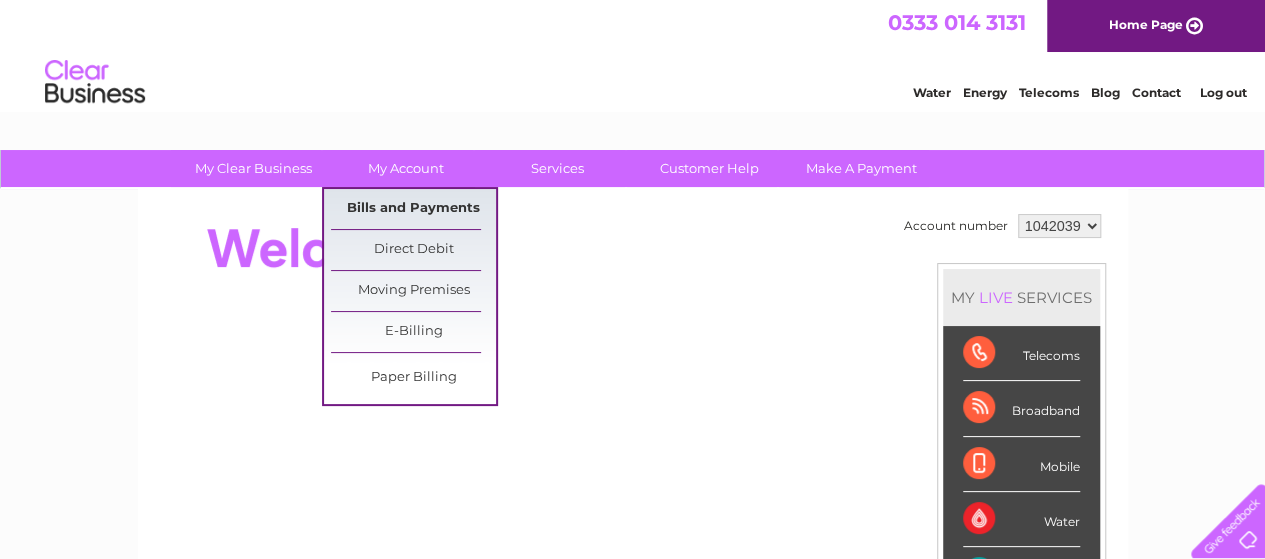 click on "Bills and Payments" at bounding box center (413, 209) 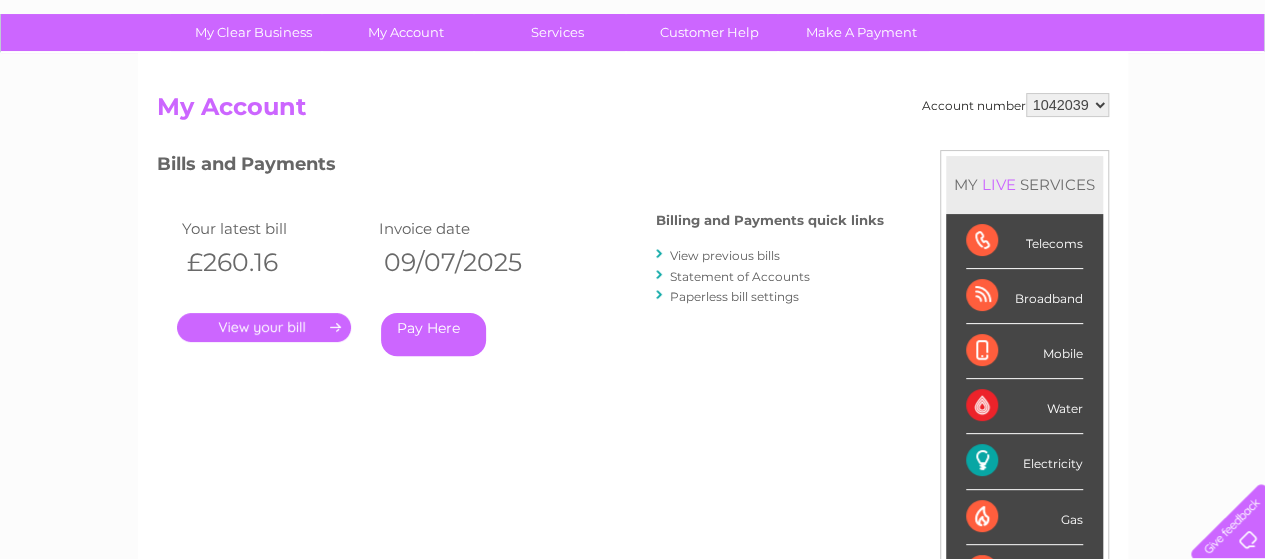 scroll, scrollTop: 112, scrollLeft: 0, axis: vertical 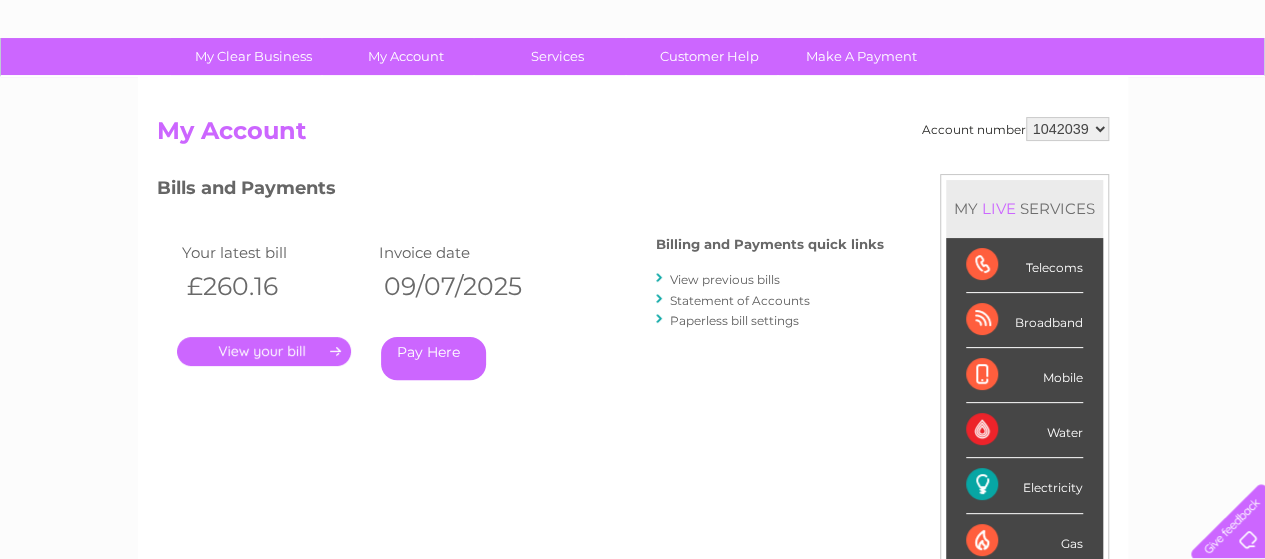 click on "." at bounding box center [264, 351] 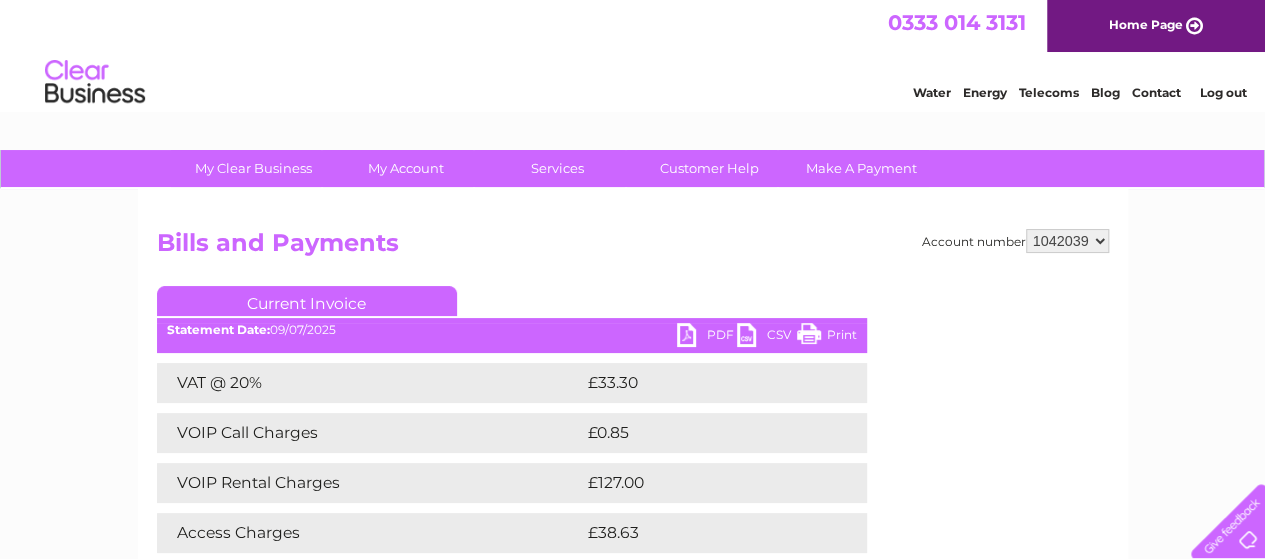scroll, scrollTop: 133, scrollLeft: 0, axis: vertical 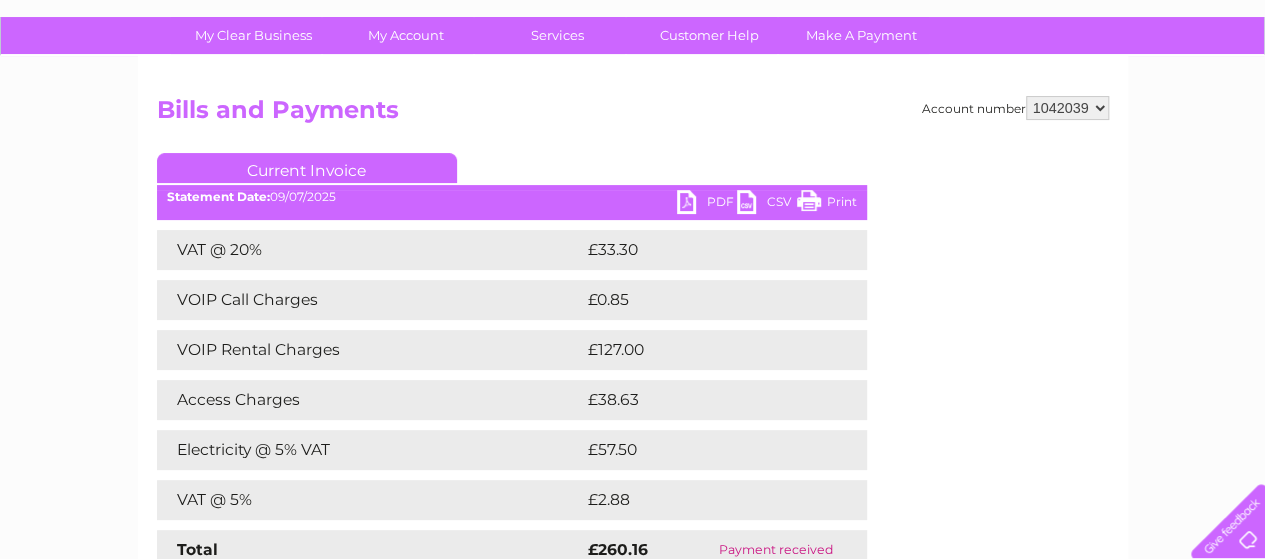 click on "Print" at bounding box center [827, 204] 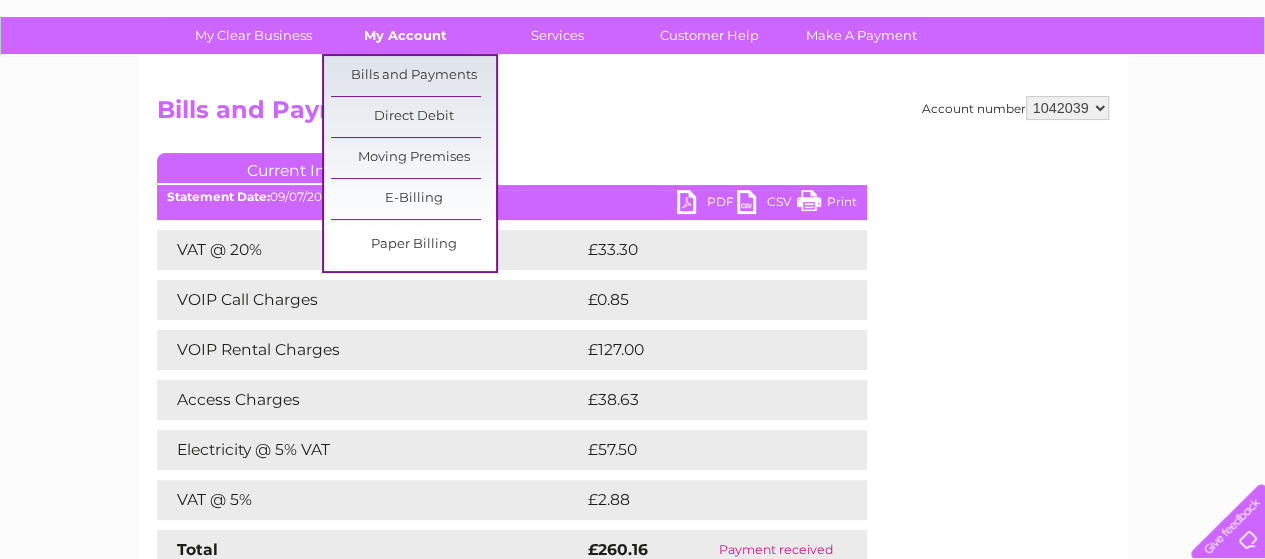 click on "My Account" at bounding box center [405, 35] 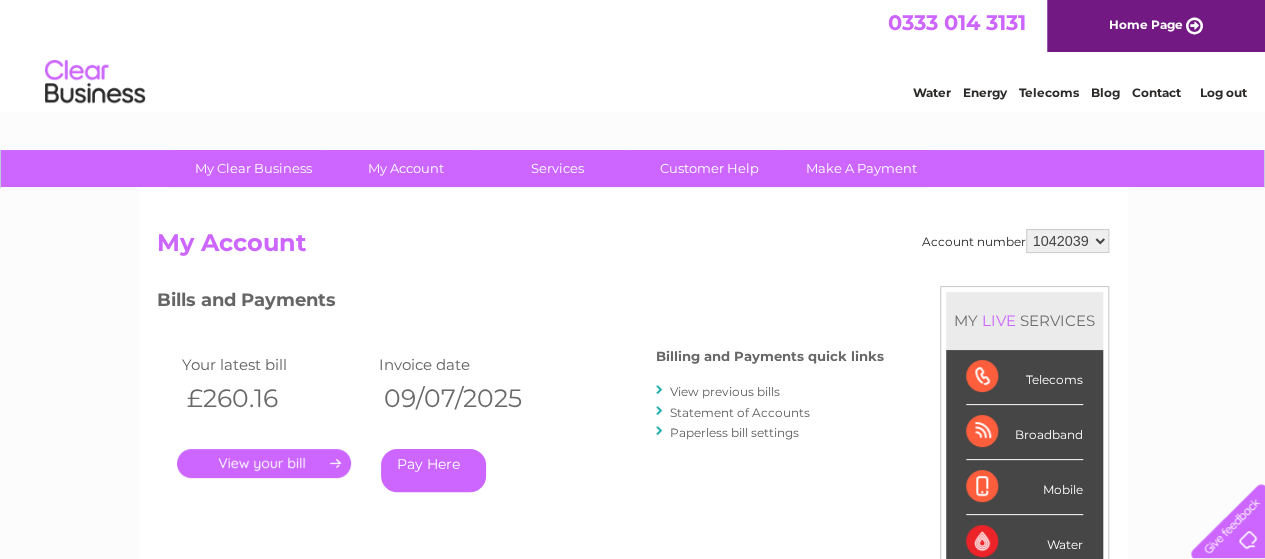 scroll, scrollTop: 0, scrollLeft: 0, axis: both 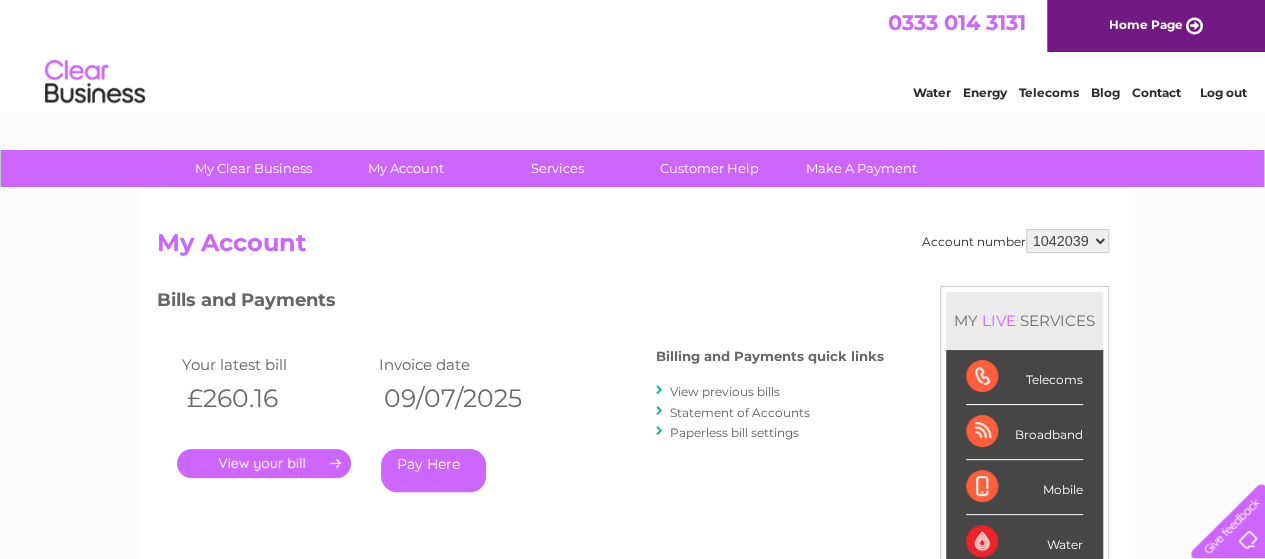 click on "View previous bills" at bounding box center [725, 391] 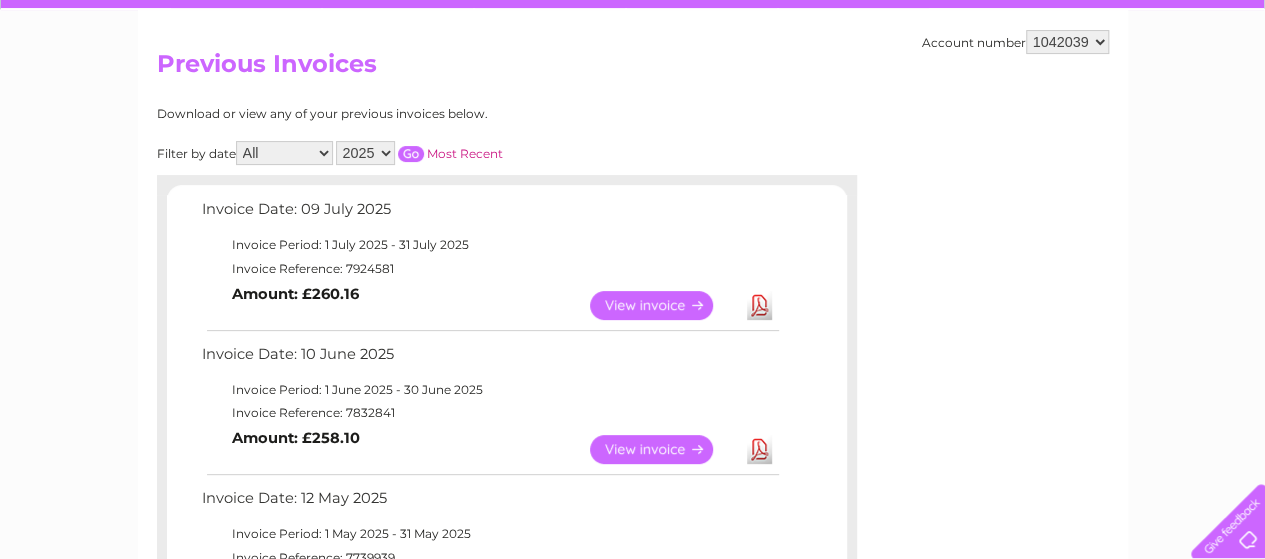 scroll, scrollTop: 266, scrollLeft: 0, axis: vertical 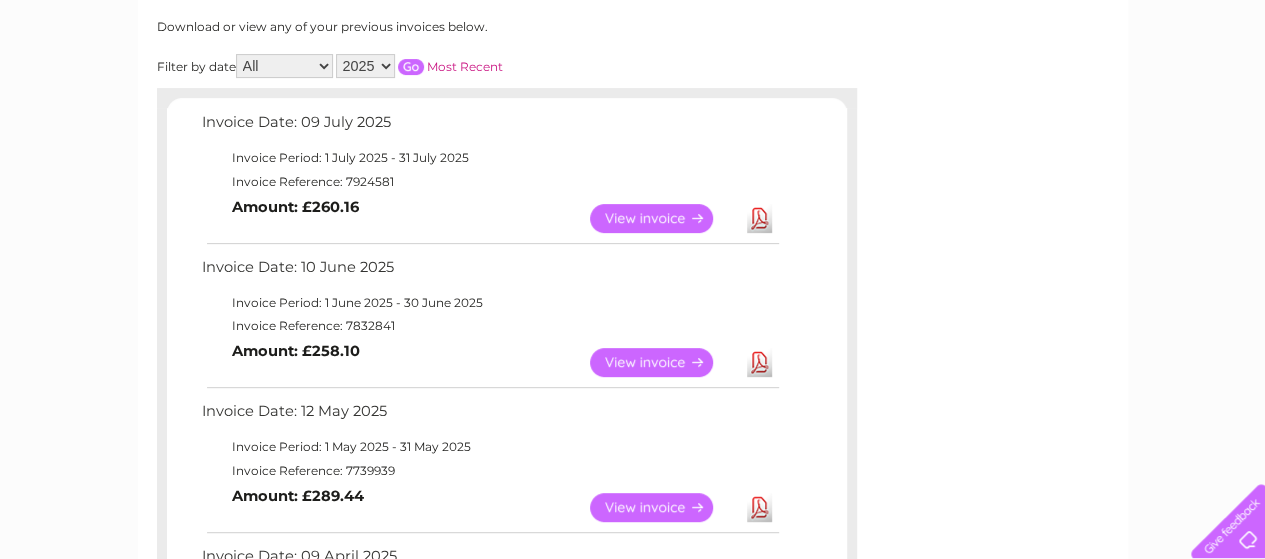 click on "View" at bounding box center [663, 362] 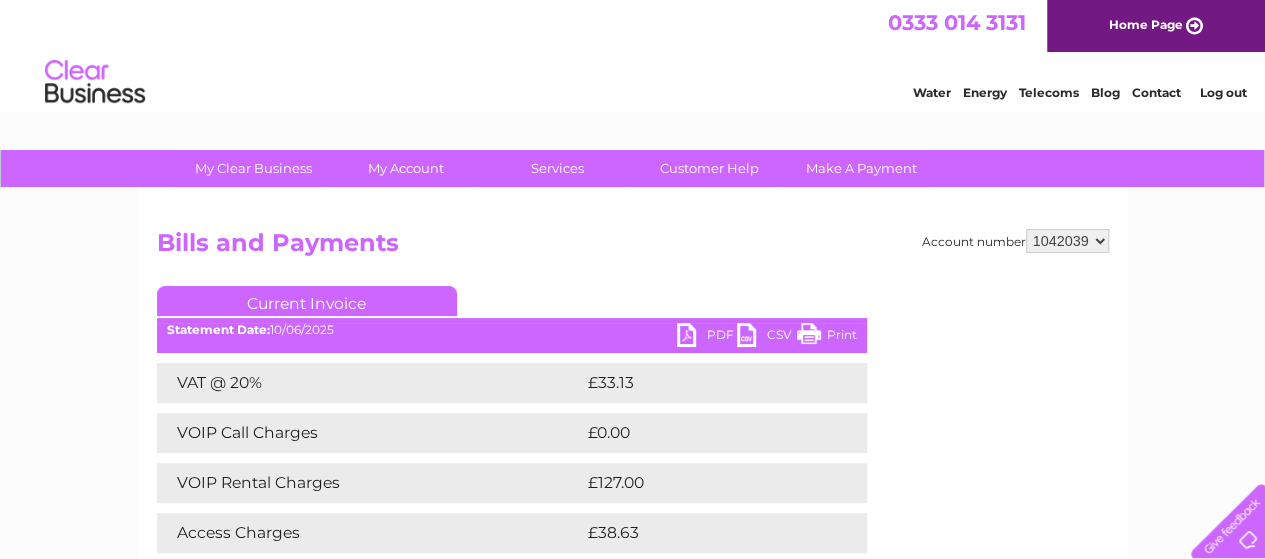 scroll, scrollTop: 0, scrollLeft: 0, axis: both 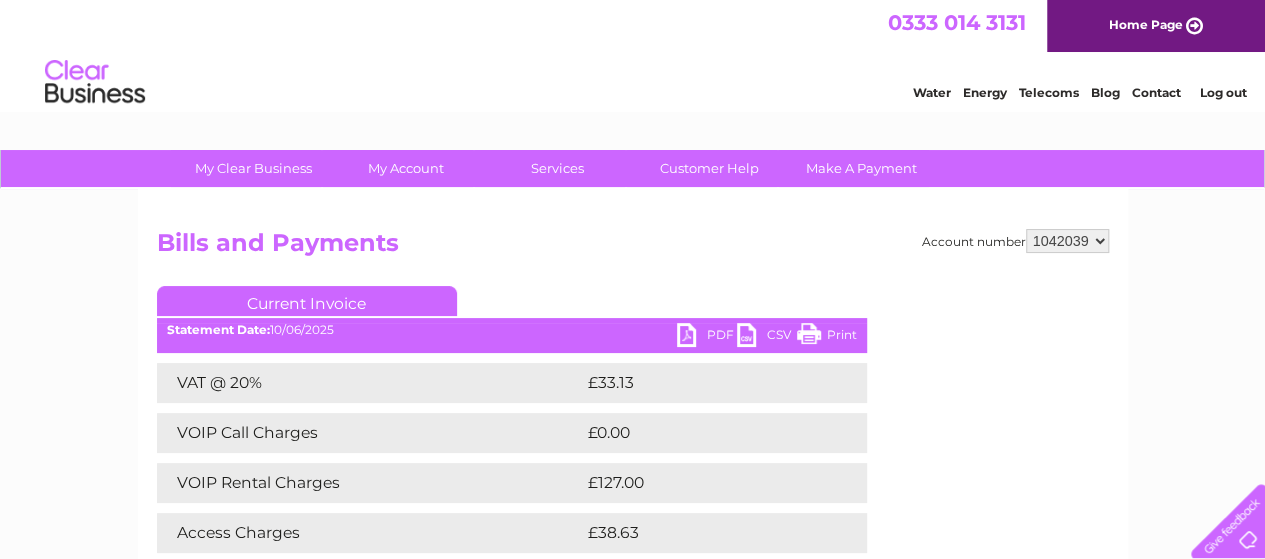 drag, startPoint x: 822, startPoint y: 337, endPoint x: 994, endPoint y: 491, distance: 230.86794 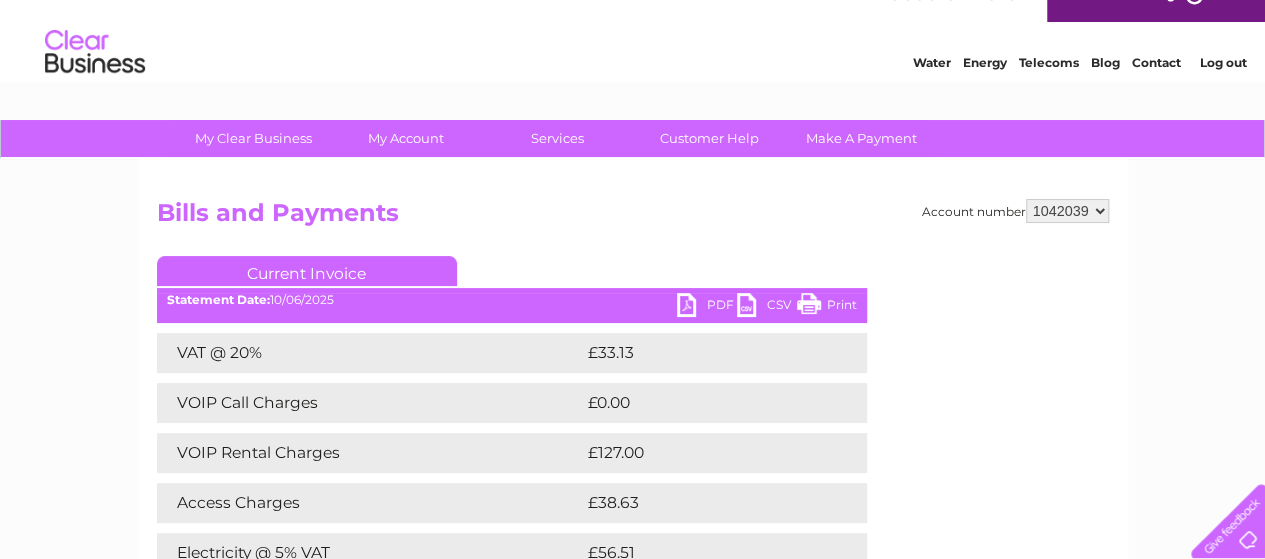 scroll, scrollTop: 0, scrollLeft: 0, axis: both 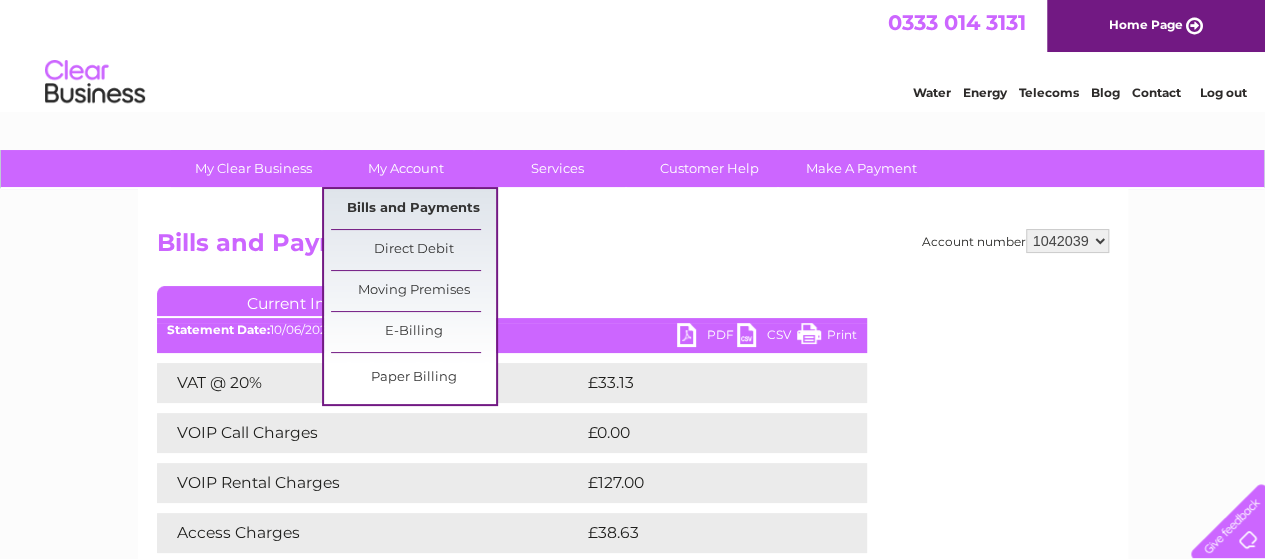 click on "Bills and Payments" at bounding box center [413, 209] 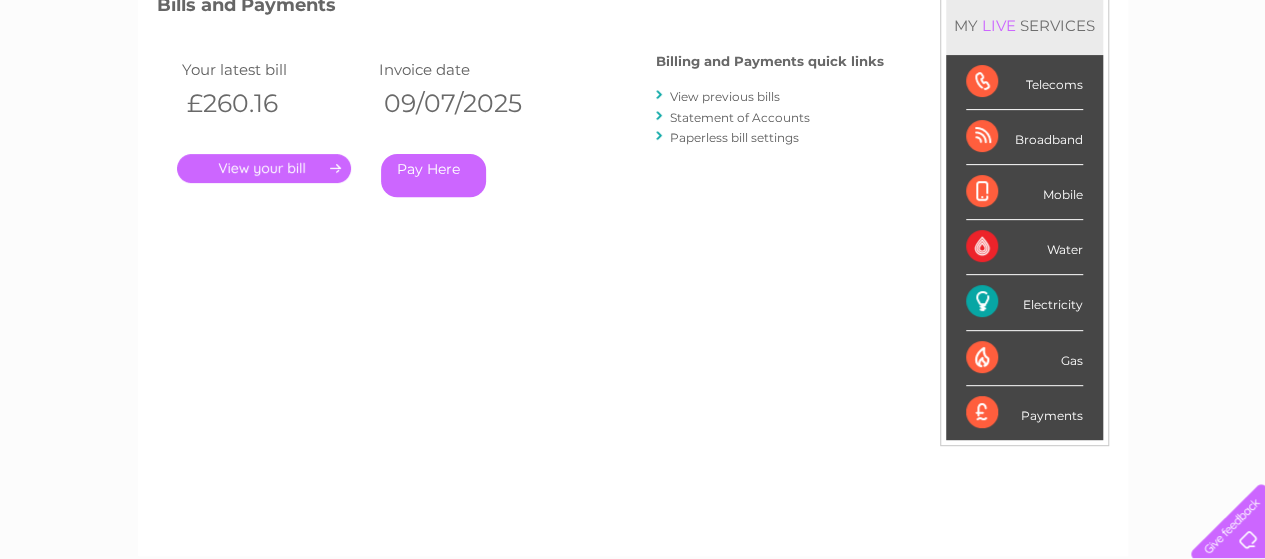 scroll, scrollTop: 0, scrollLeft: 0, axis: both 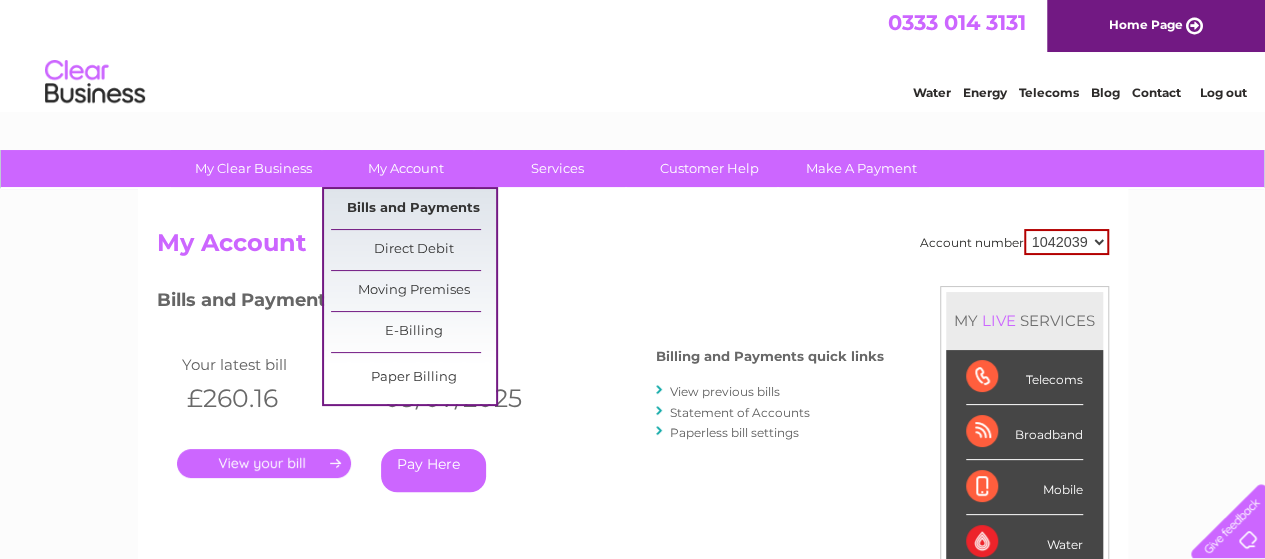 click on "Bills and Payments" at bounding box center (413, 209) 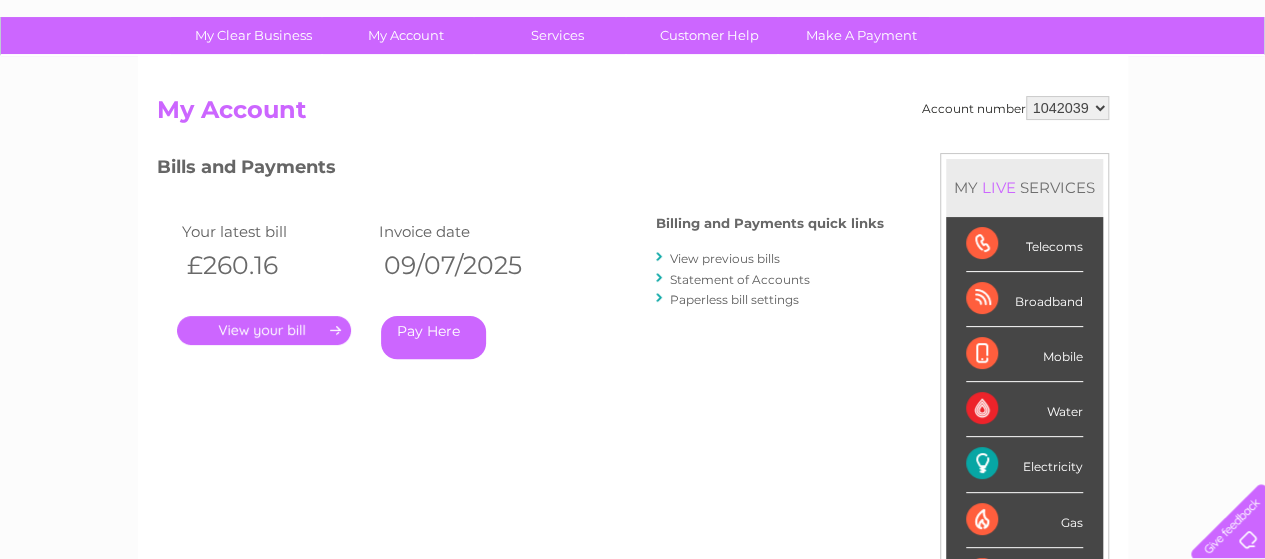 scroll, scrollTop: 0, scrollLeft: 0, axis: both 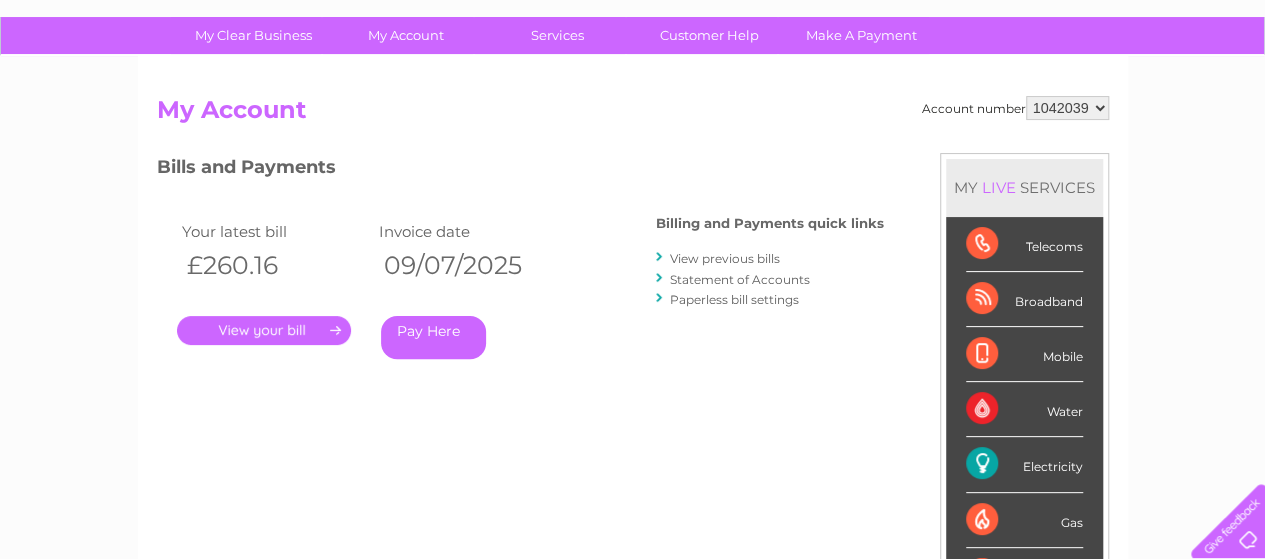 click on "Statement of Accounts" at bounding box center [740, 279] 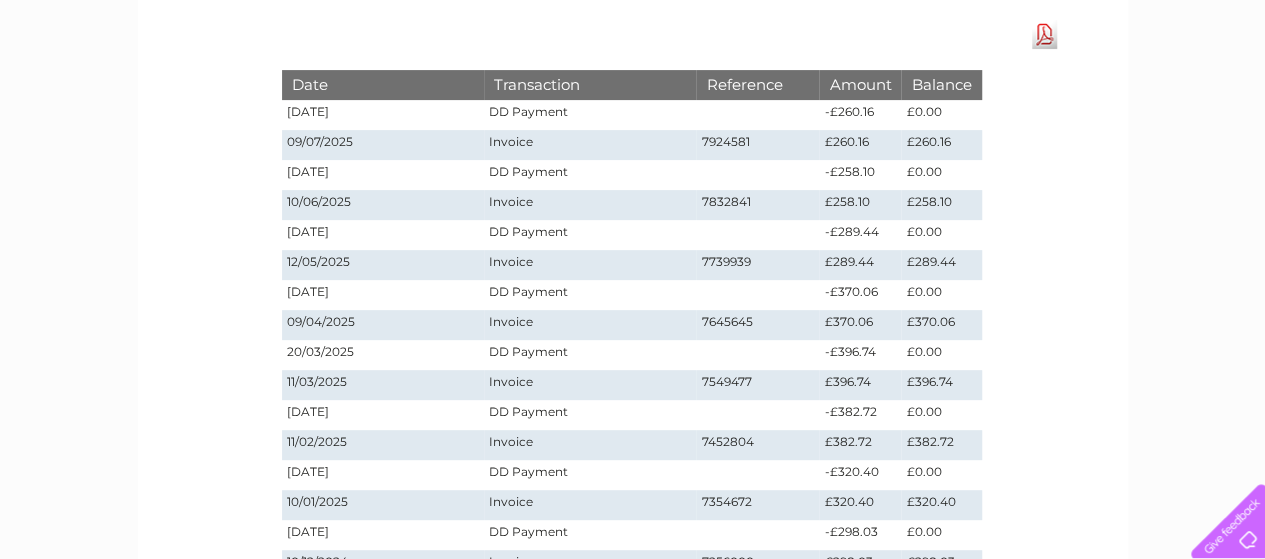 scroll, scrollTop: 533, scrollLeft: 0, axis: vertical 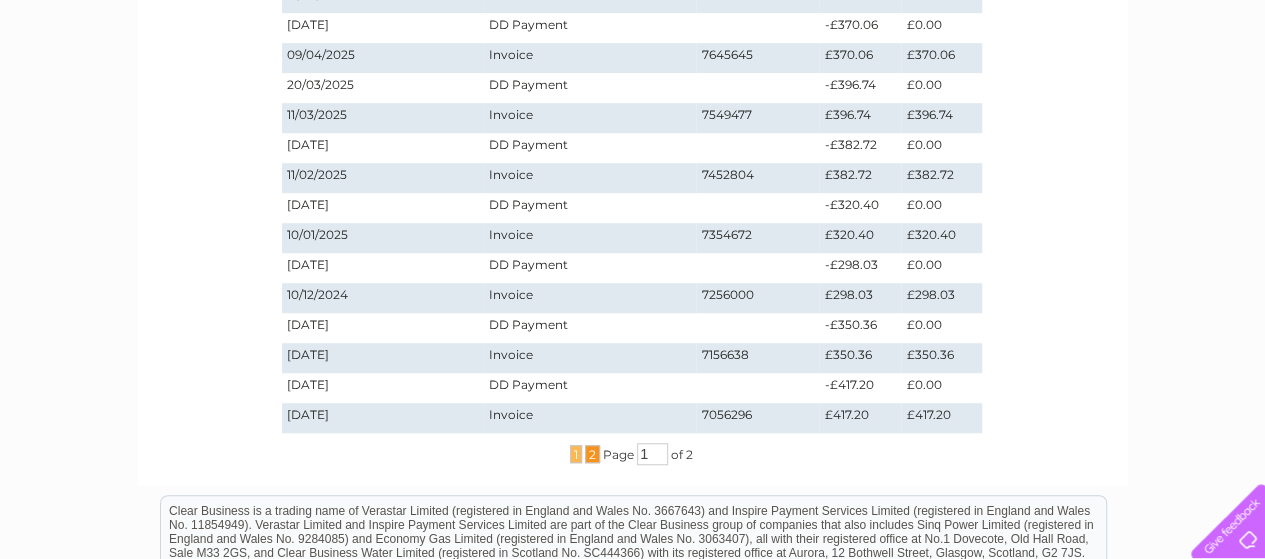 click on "2" at bounding box center (592, 454) 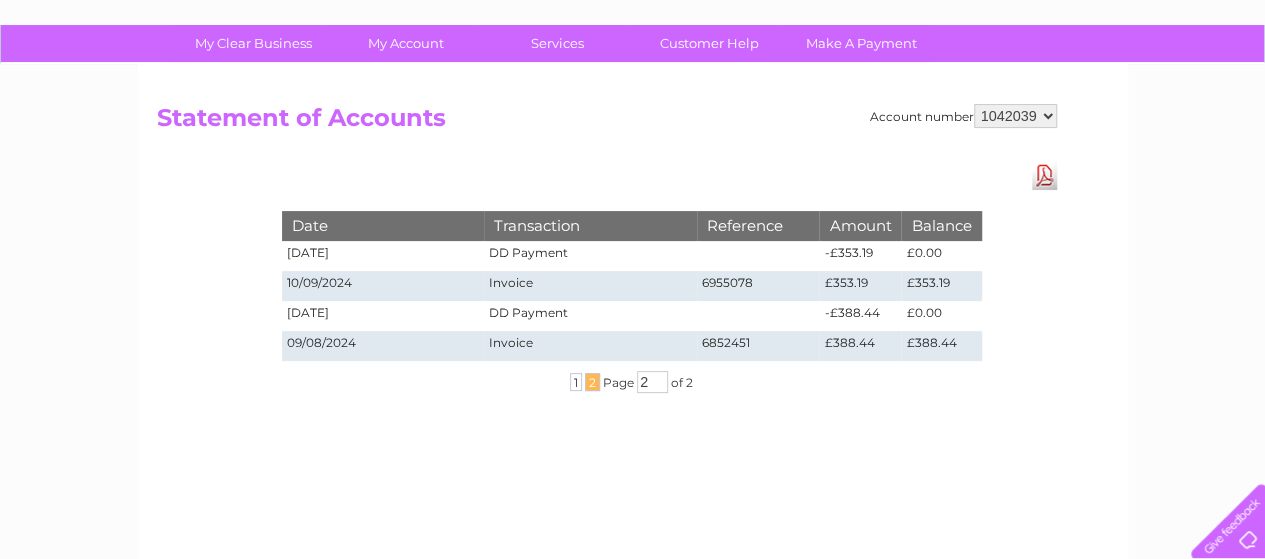scroll, scrollTop: 0, scrollLeft: 0, axis: both 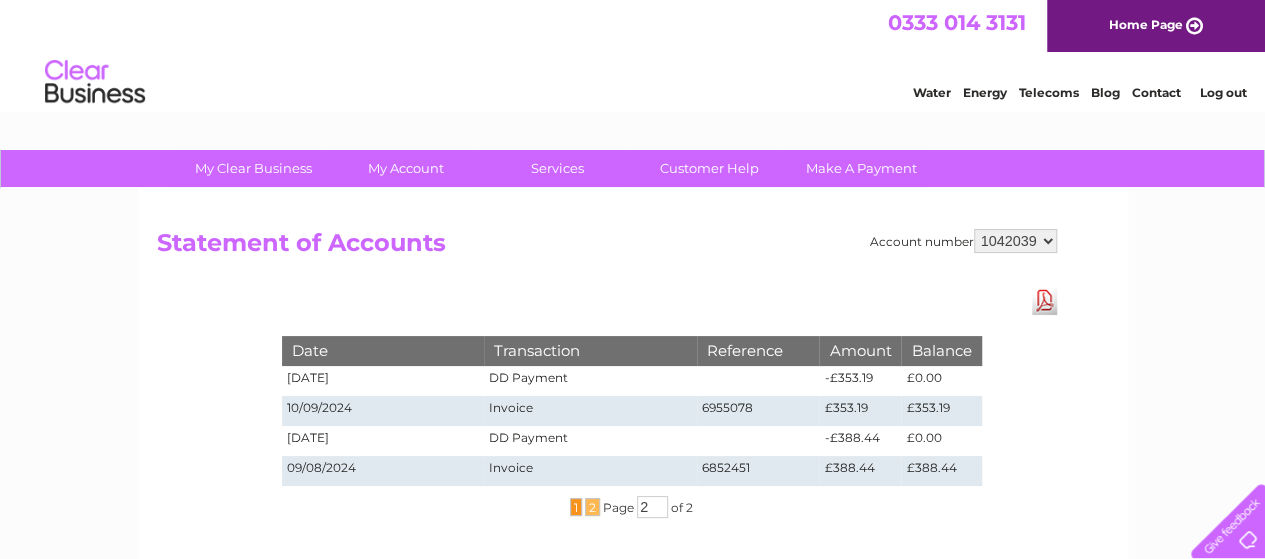 click on "1" at bounding box center (576, 507) 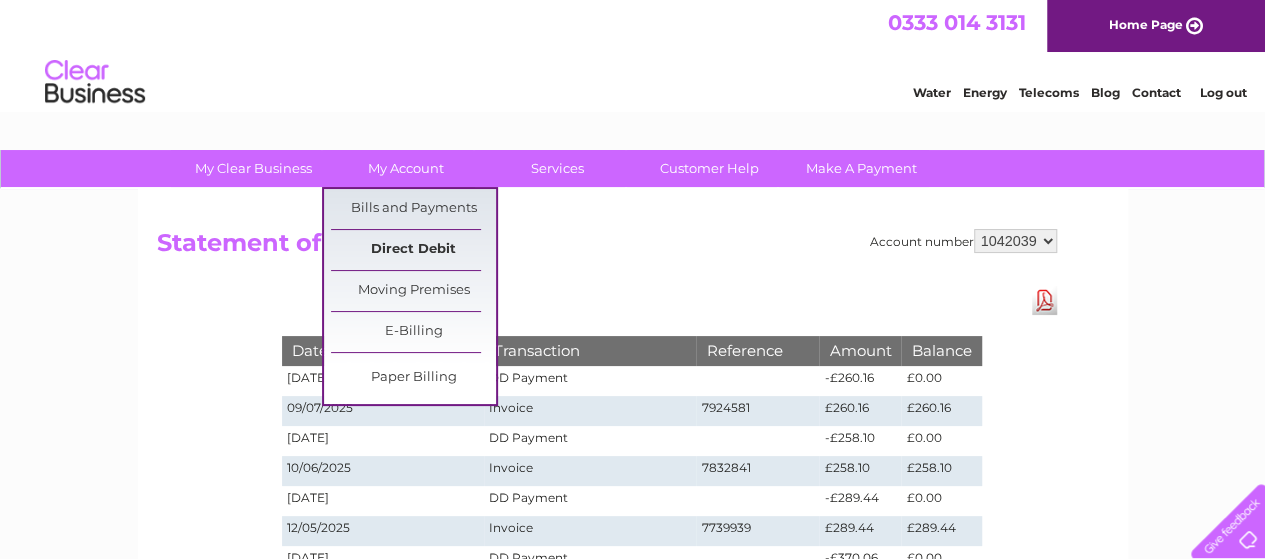 click on "Direct Debit" at bounding box center [413, 250] 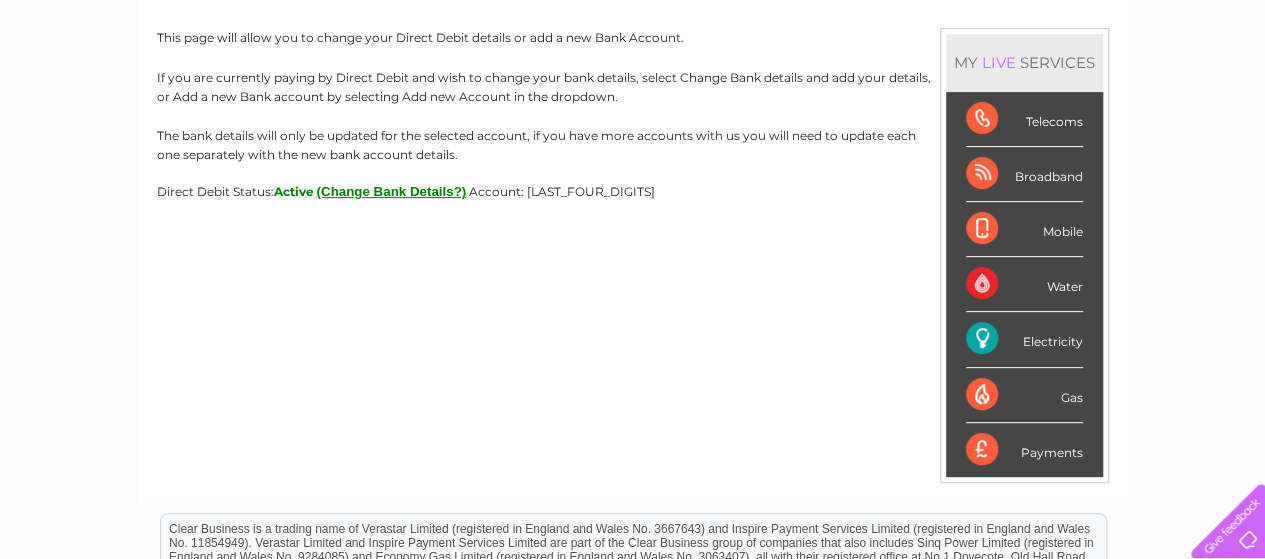 scroll, scrollTop: 289, scrollLeft: 0, axis: vertical 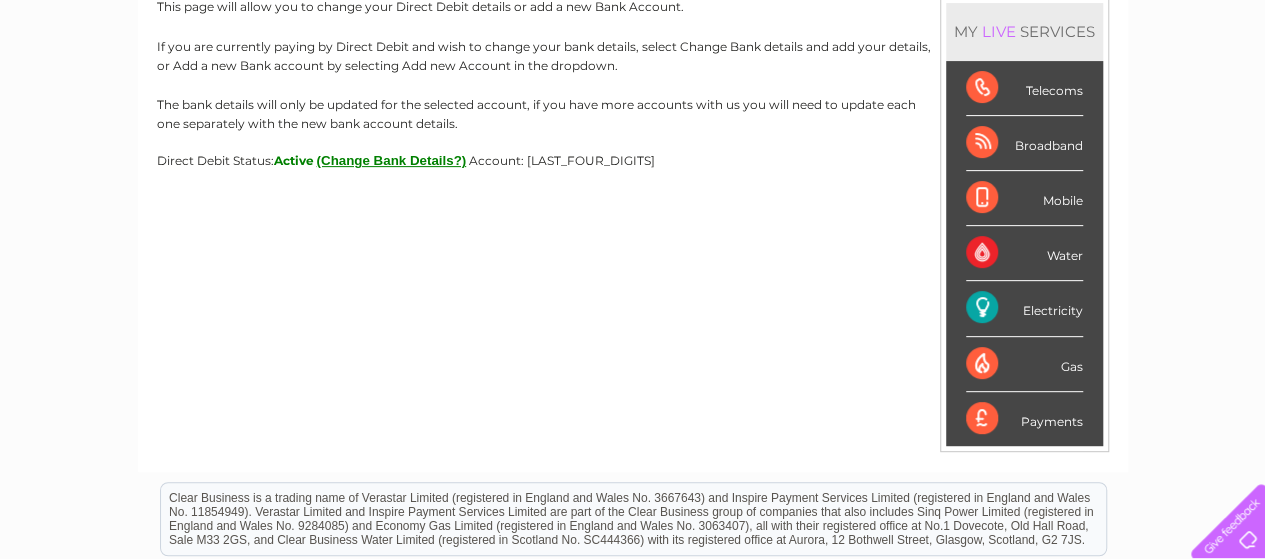 click on "Payments" at bounding box center [1024, 419] 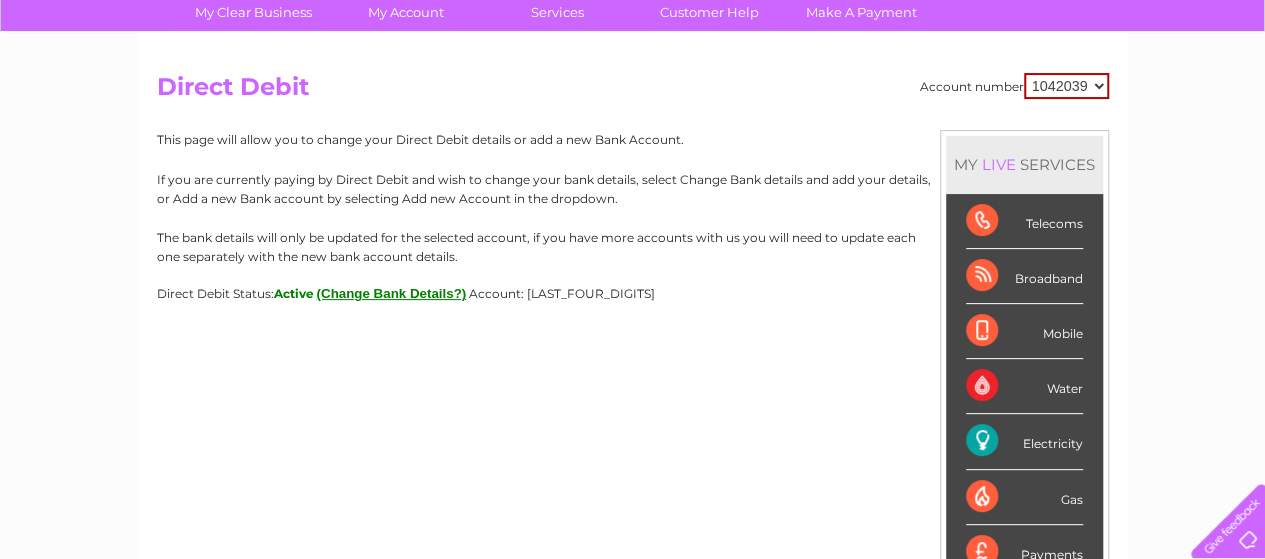 scroll, scrollTop: 22, scrollLeft: 0, axis: vertical 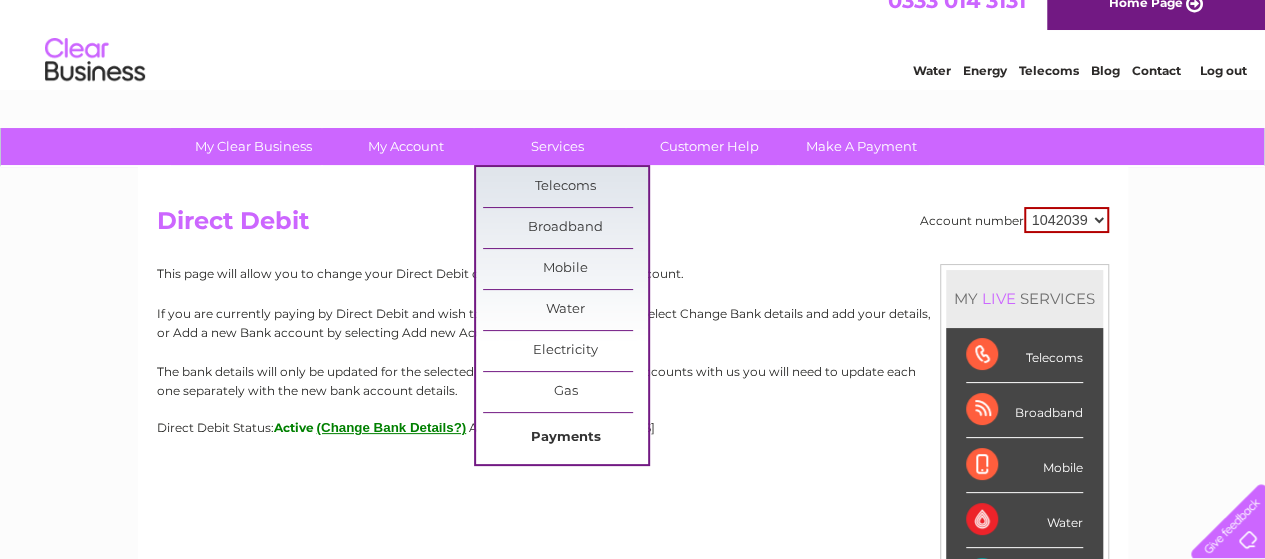 click on "Payments" at bounding box center [565, 438] 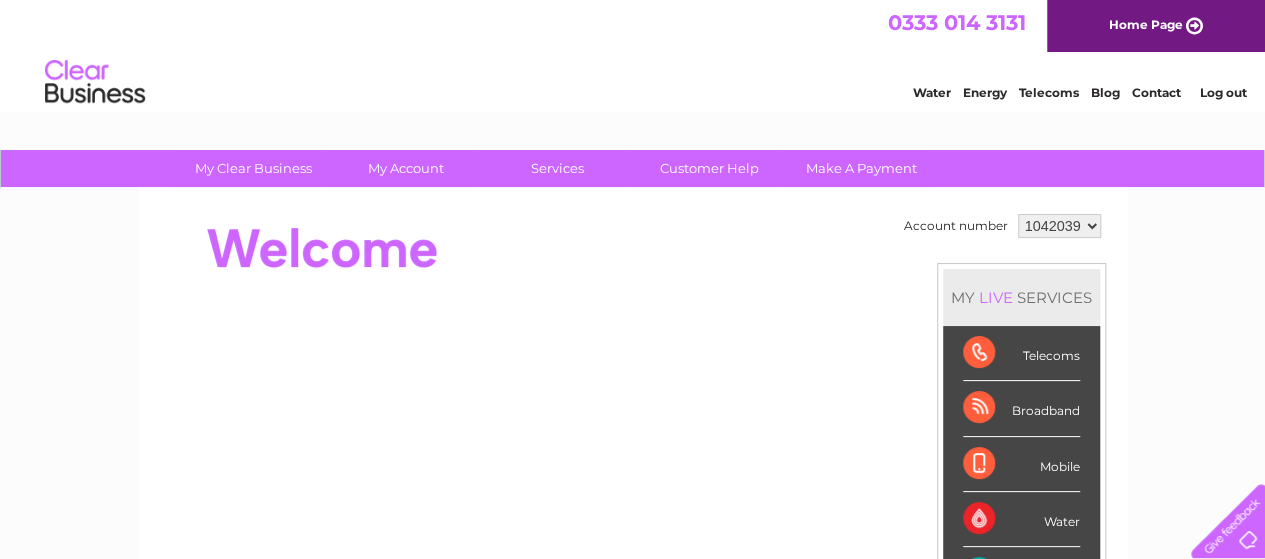 scroll, scrollTop: 0, scrollLeft: 0, axis: both 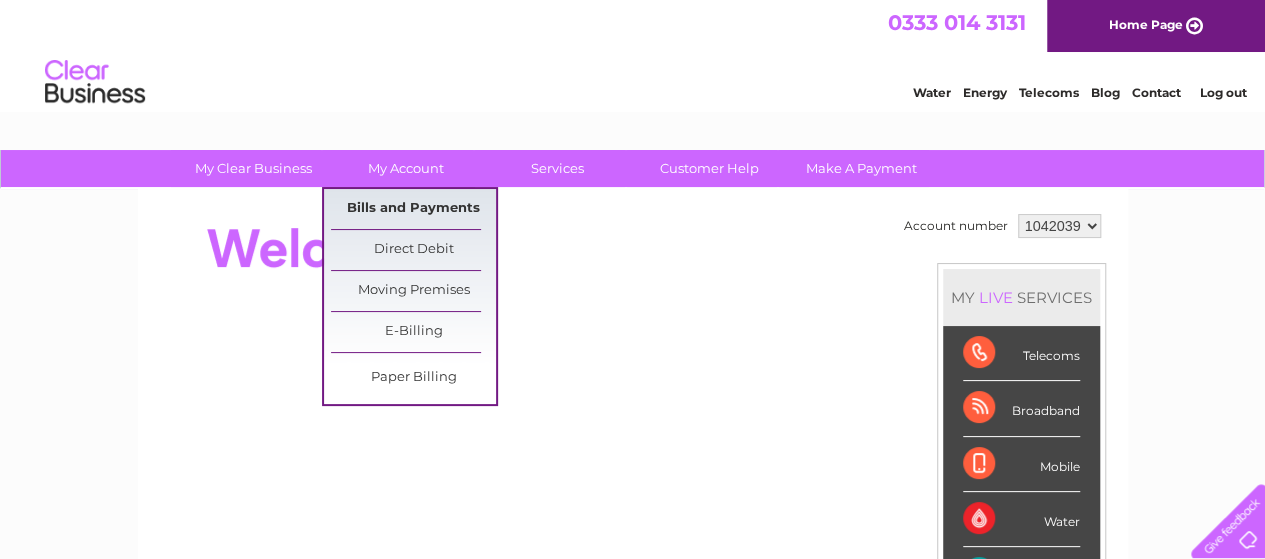 click on "Bills and Payments" at bounding box center [413, 209] 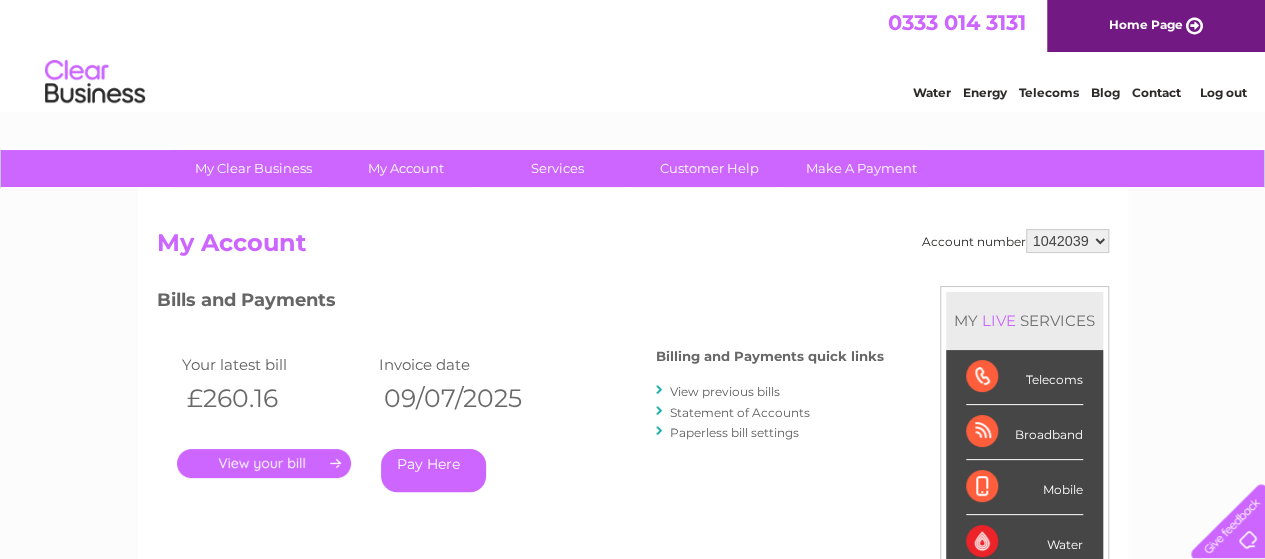 scroll, scrollTop: 266, scrollLeft: 0, axis: vertical 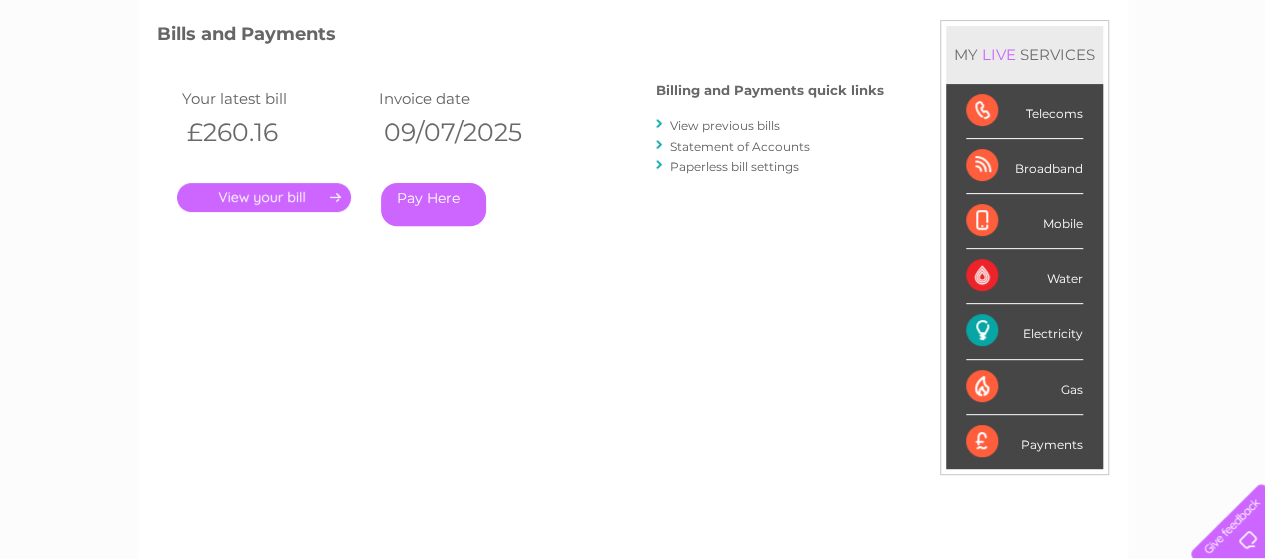 click on "Paperless bill settings" at bounding box center (734, 166) 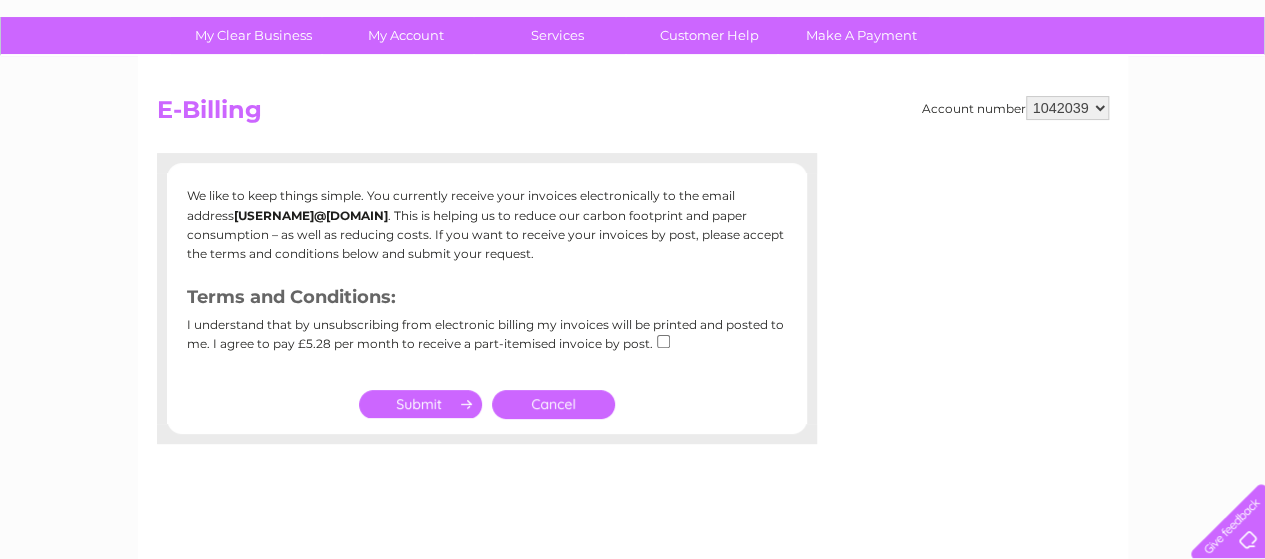 scroll, scrollTop: 0, scrollLeft: 0, axis: both 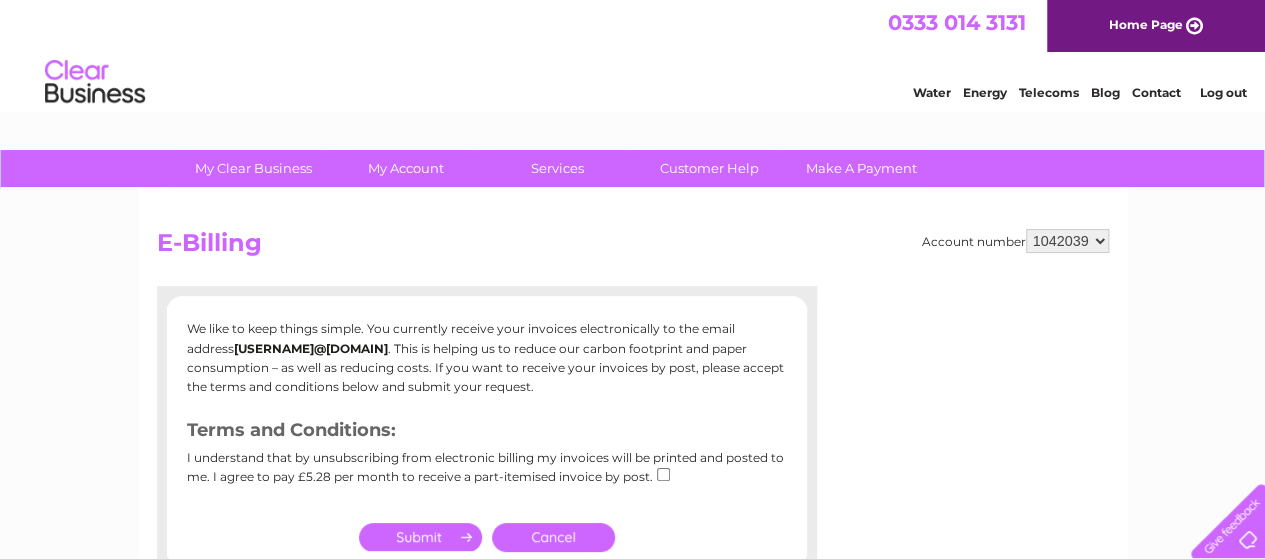 click on "1042039" at bounding box center (1067, 241) 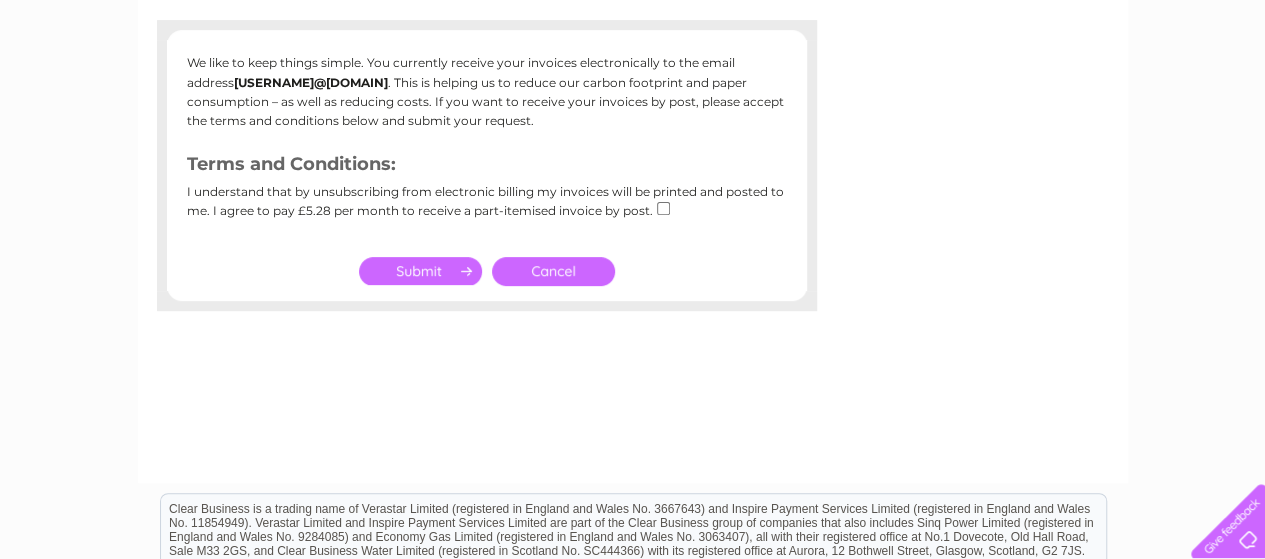 scroll, scrollTop: 266, scrollLeft: 0, axis: vertical 